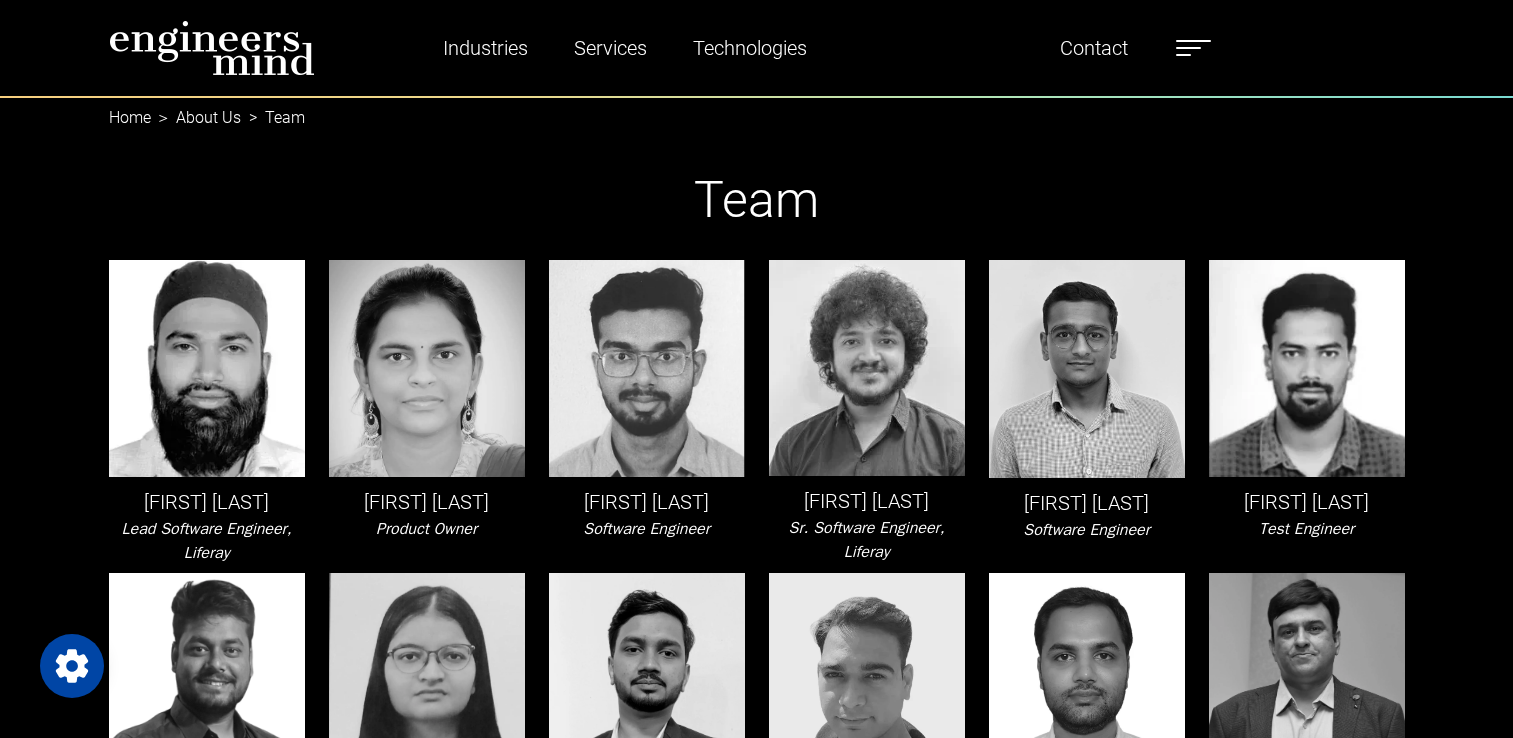drag, startPoint x: 0, startPoint y: 0, endPoint x: 1203, endPoint y: 45, distance: 1203.8413 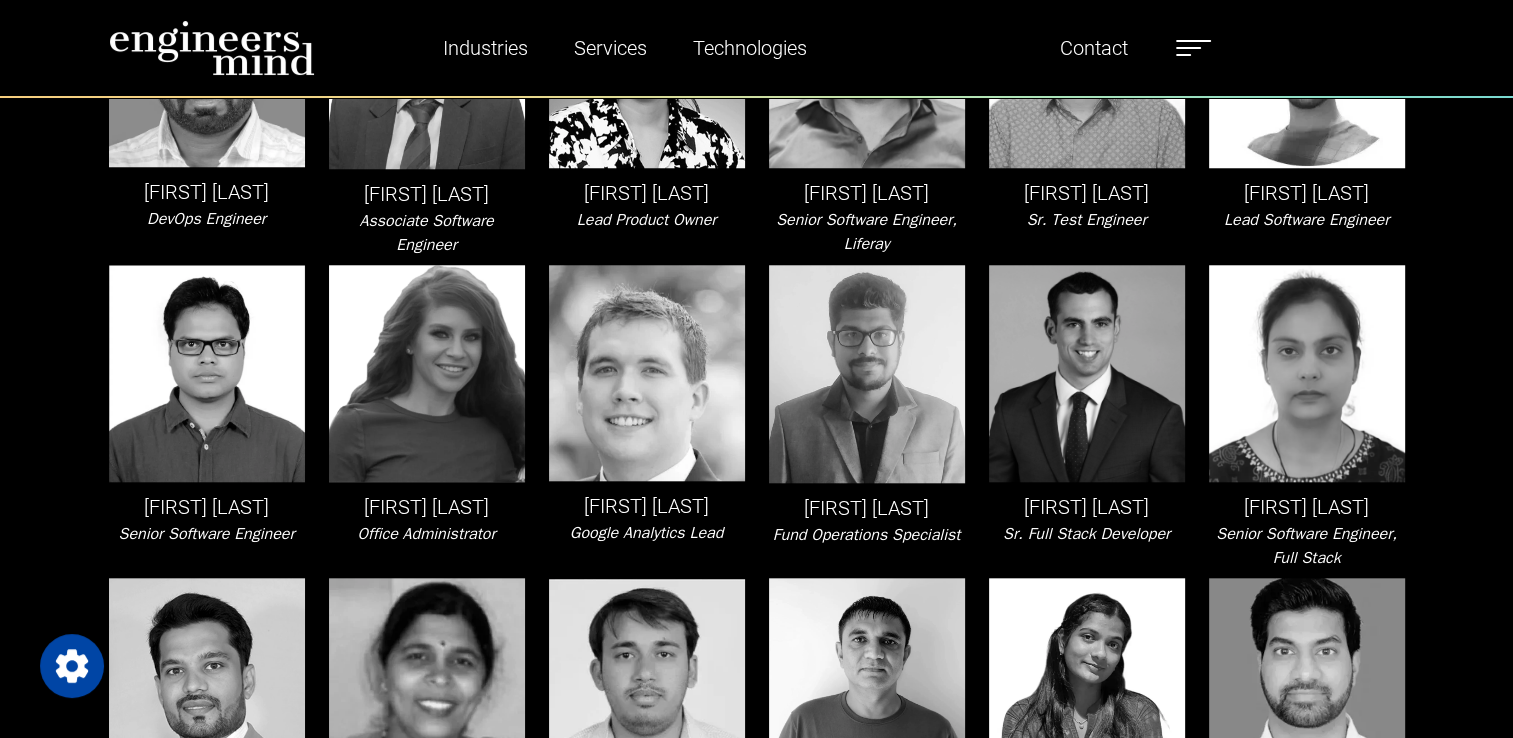 scroll, scrollTop: 1852, scrollLeft: 0, axis: vertical 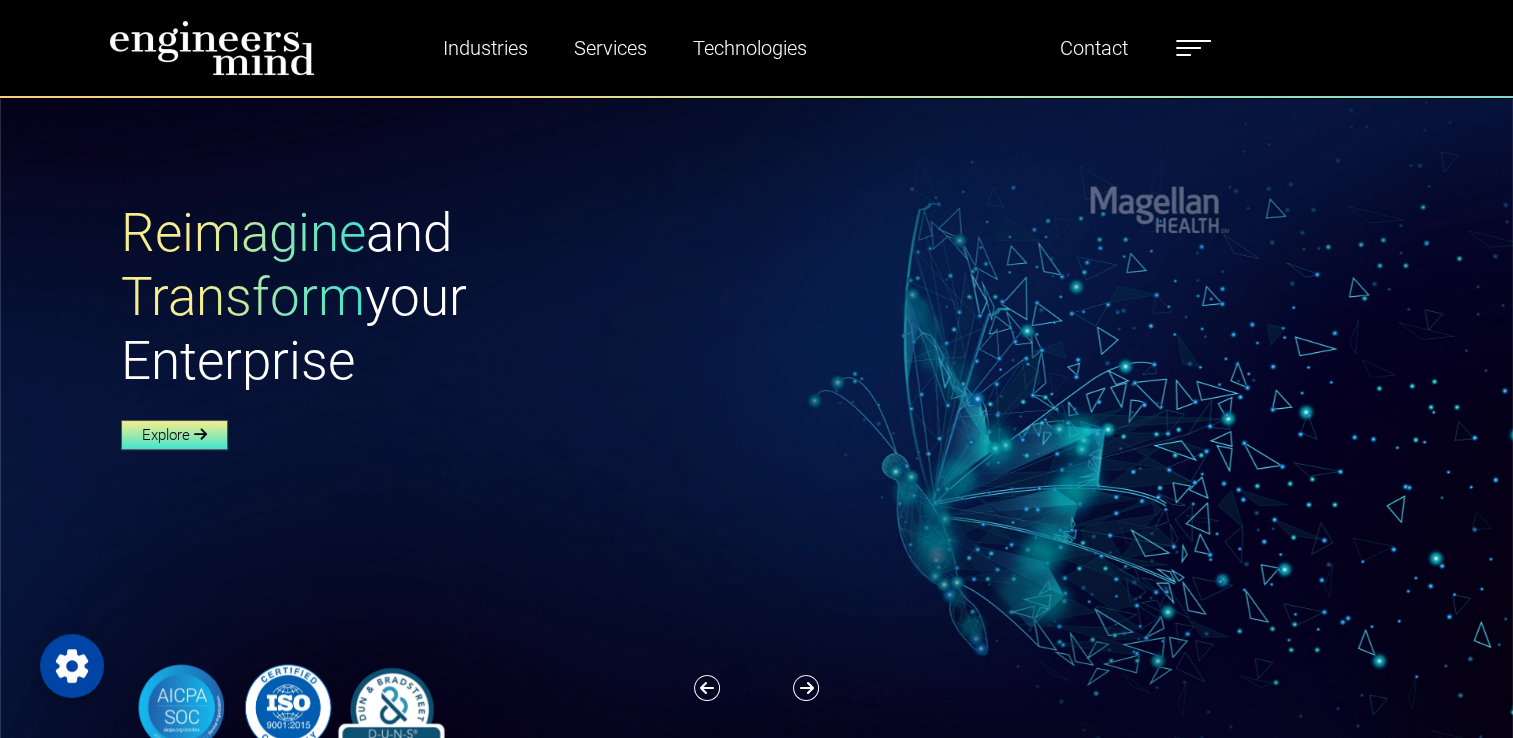 click on "Explore" at bounding box center (174, 435) 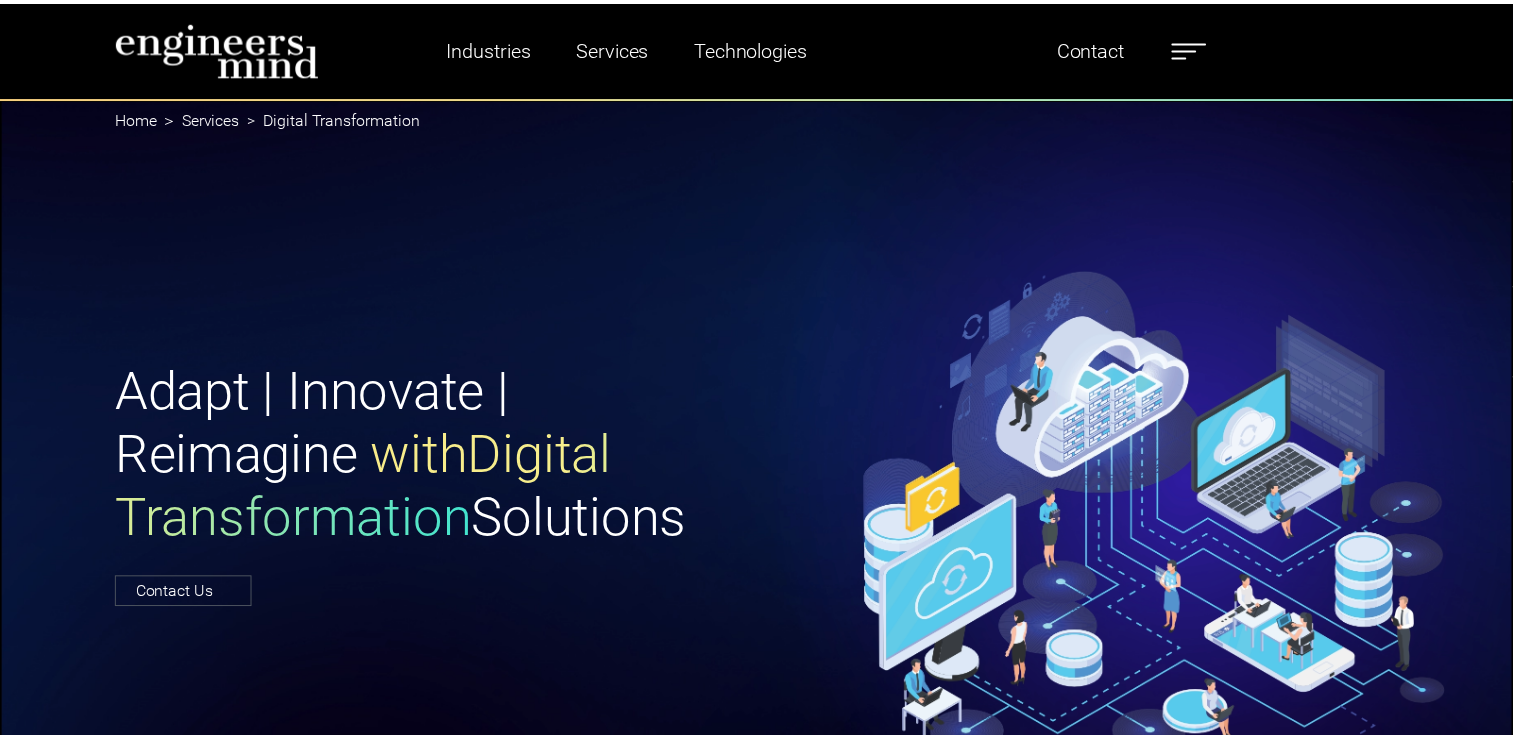 scroll, scrollTop: 0, scrollLeft: 0, axis: both 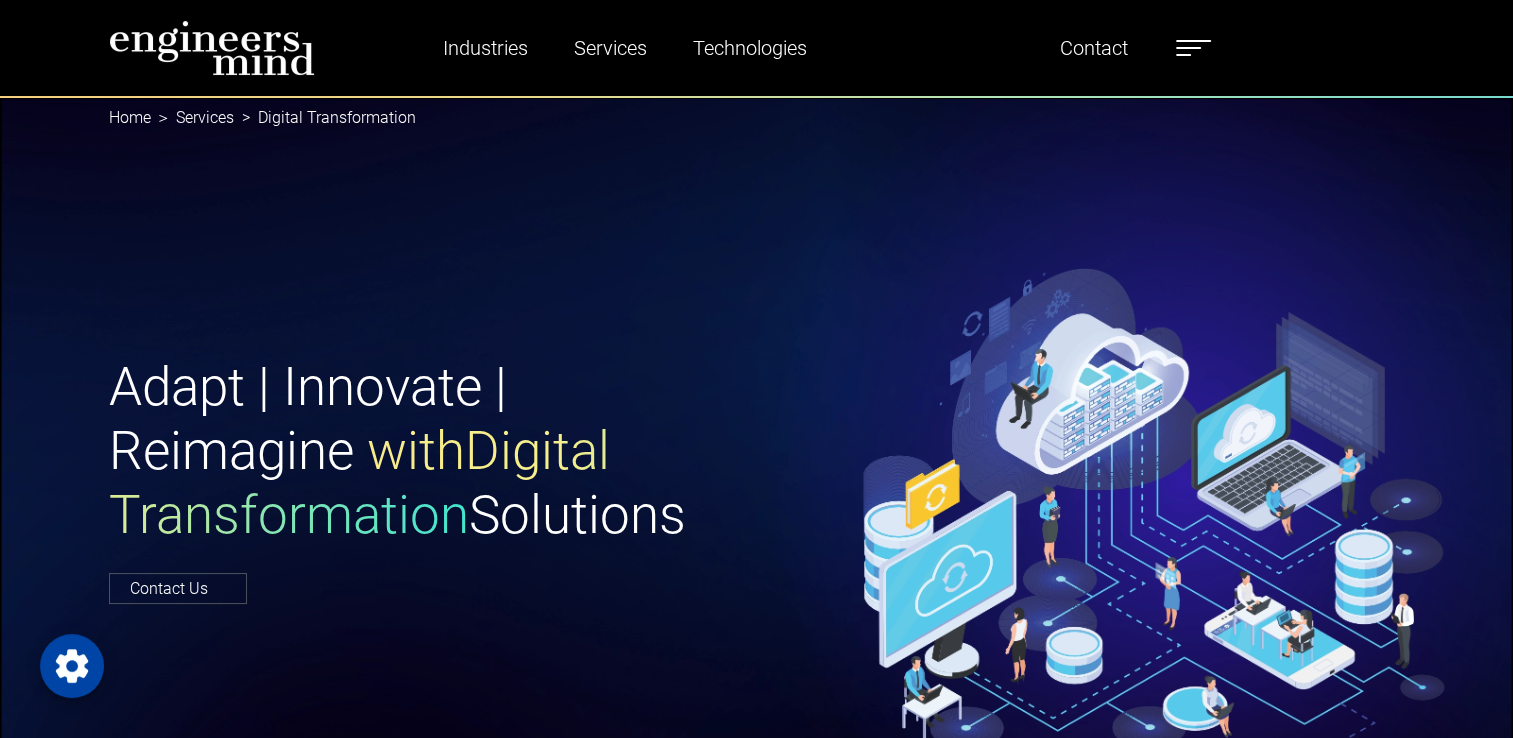 click on "Industries Financial Services Healthcare Manufacturing Services Digital Transformation AI & Data Staffing Managed IT Services  Managed Security Services & Certifications Digital Analytics Enablement Services Technologies Liferay Salesforce Full Stack DevOps Industries Financial Services Healthcare Manufacturing Services Digital Transformation AI & Data Staffing Managed IT Services  Managed Security Services & Certifications Digital Analytics Enablement Services Technologies Liferay Salesforce Full Stack DevOps About Us Team Alliances Careers Resources Blogs News Testimonials Contact About Us Team Alliances Careers Resources Blogs News Testimonials   Contact" at bounding box center (768, 48) 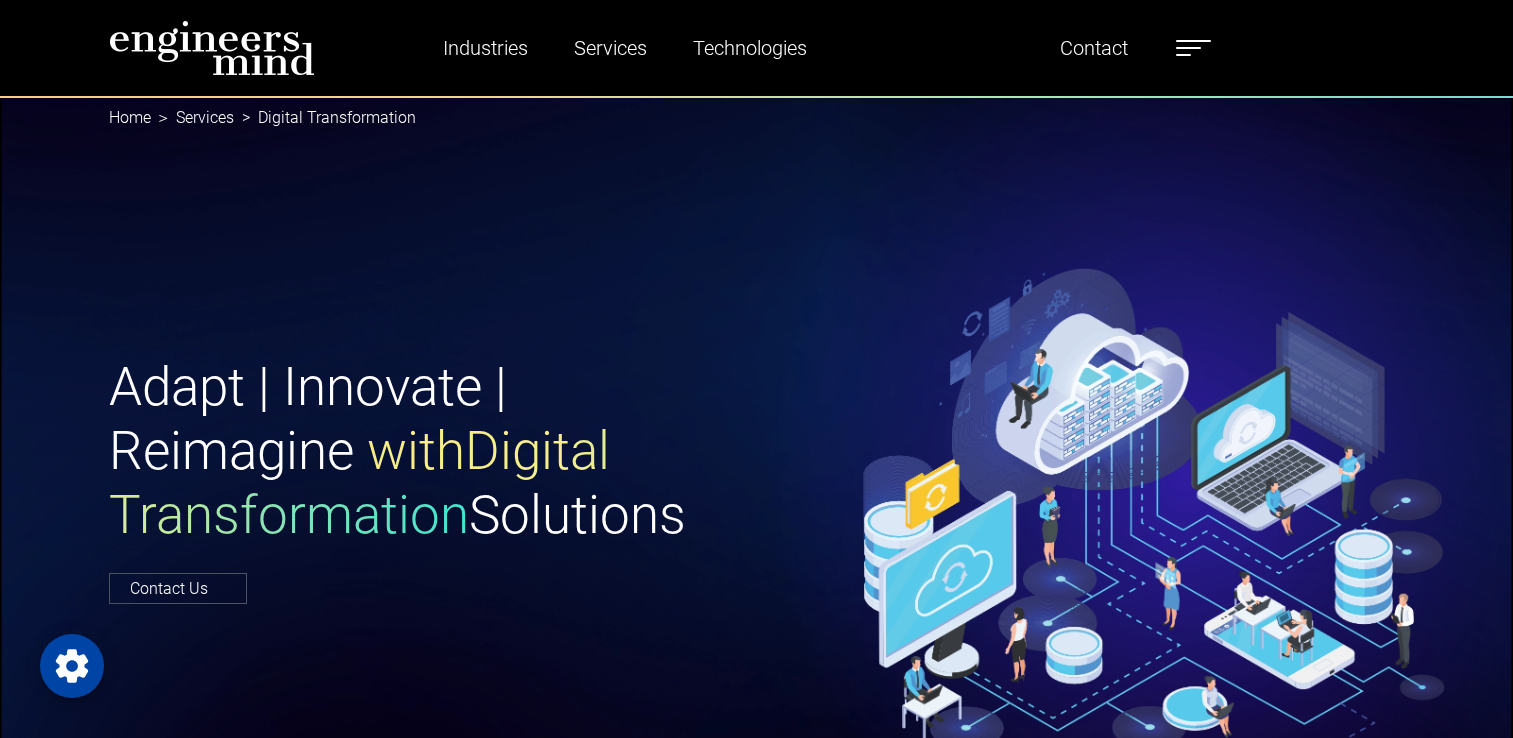 scroll, scrollTop: 0, scrollLeft: 0, axis: both 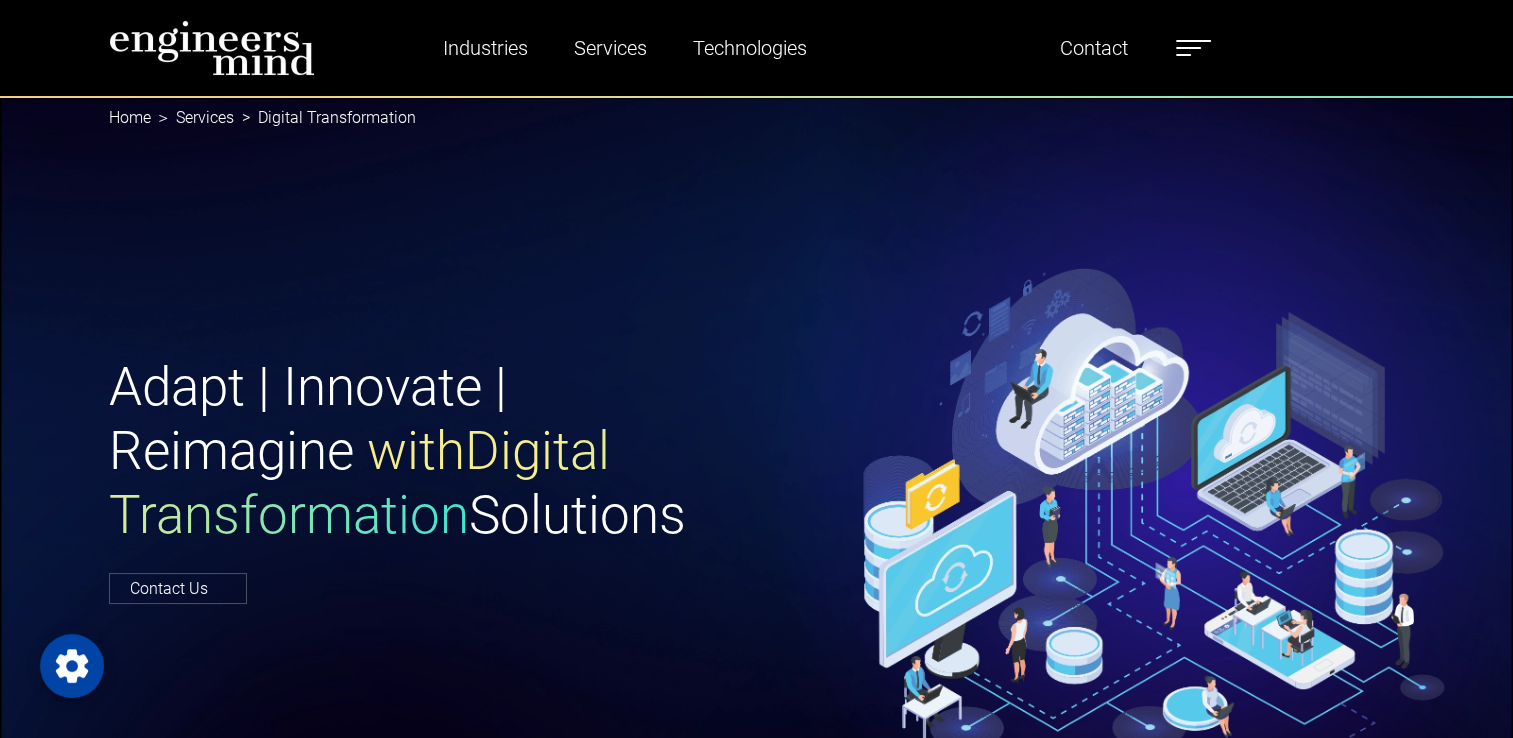 click on "Industries Financial Services Healthcare Manufacturing Services Digital Transformation AI & Data Staffing Managed IT Services  Managed Security Services & Certifications Digital Analytics Enablement Services Technologies Liferay Salesforce Full Stack DevOps Industries Financial Services Healthcare Manufacturing Services Digital Transformation AI & Data Staffing Managed IT Services  Managed Security Services & Certifications Digital Analytics Enablement Services Technologies Liferay Salesforce Full Stack DevOps About Us Team Alliances Careers Resources Blogs News Testimonials Contact About Us Team Alliances Careers Resources Blogs News Testimonials   Contact" at bounding box center [804, 48] 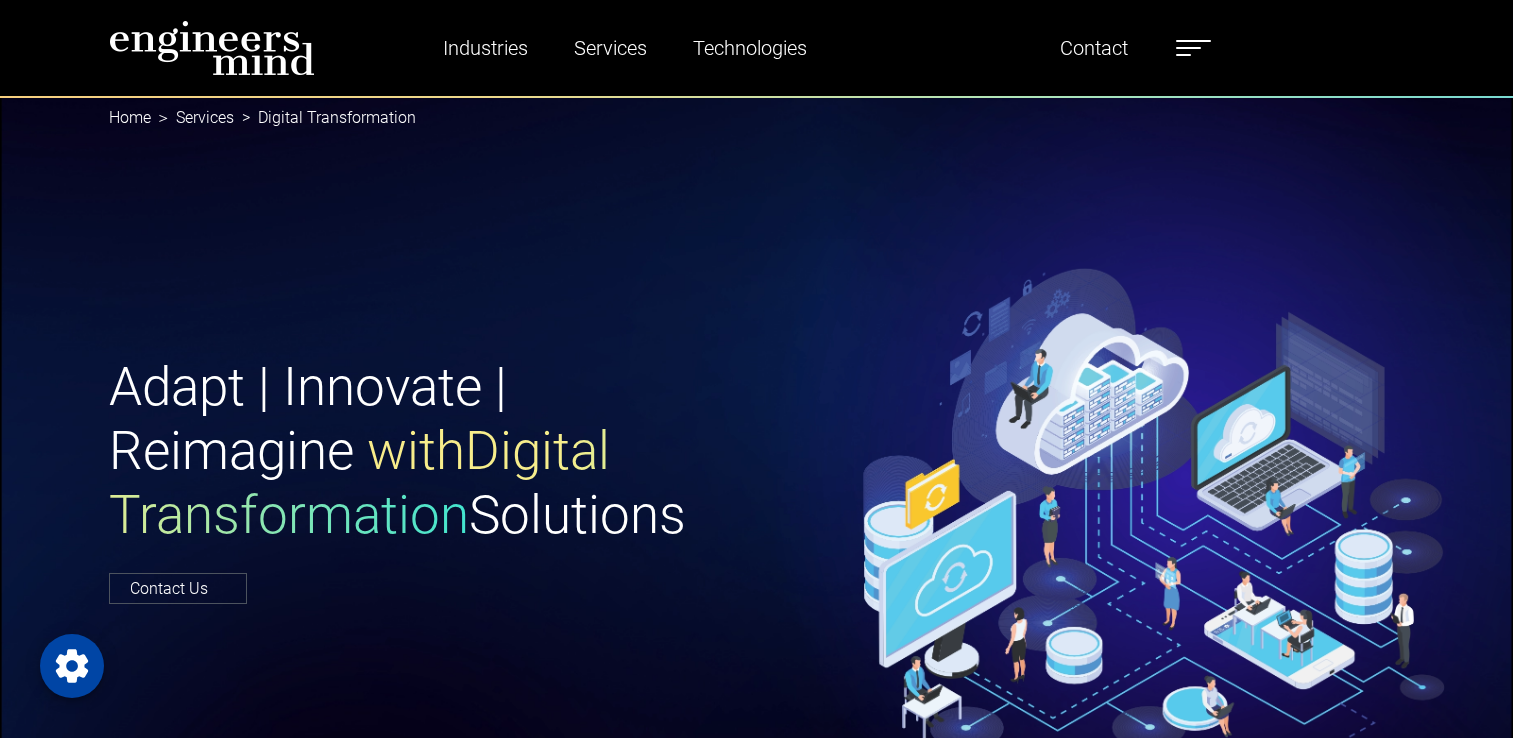 scroll, scrollTop: 0, scrollLeft: 0, axis: both 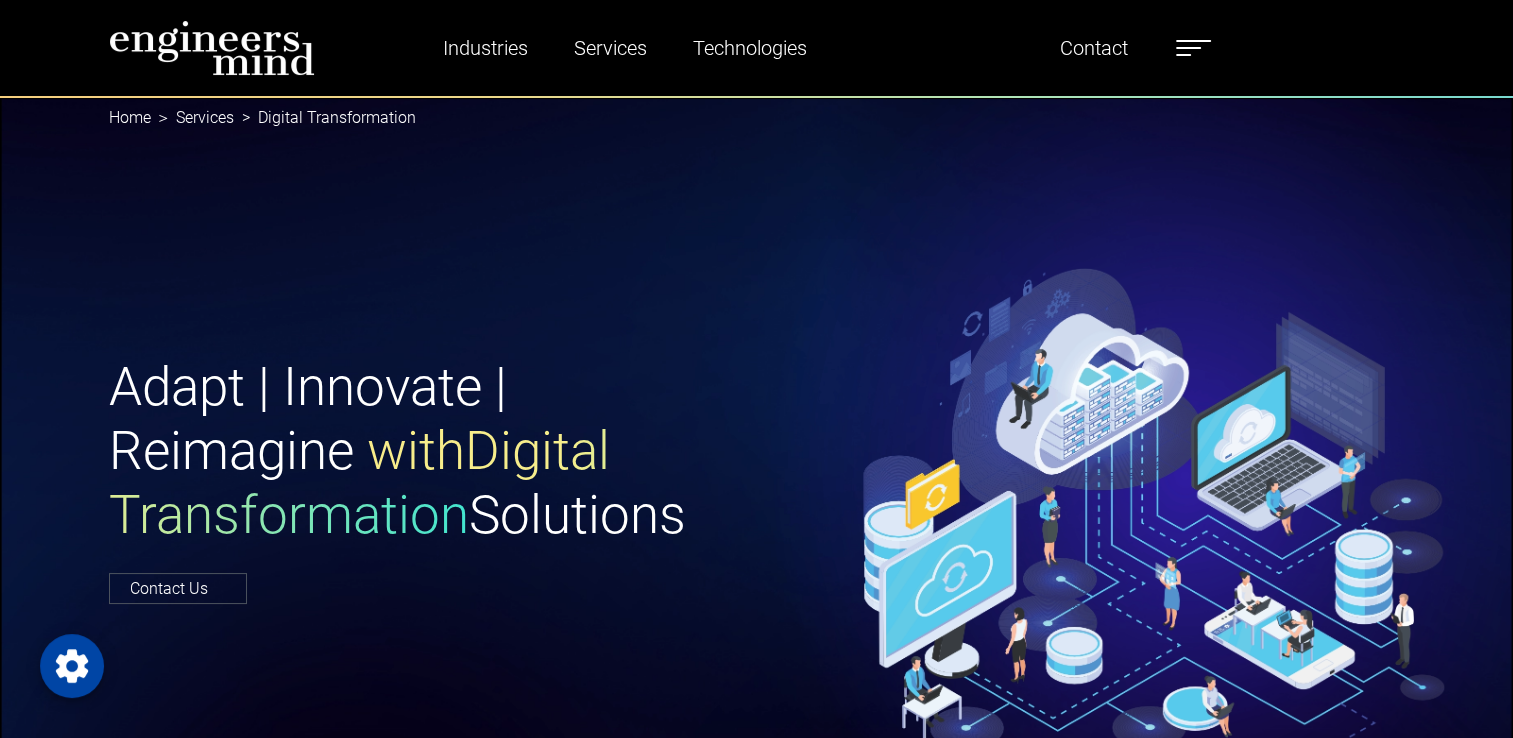 click at bounding box center [1193, 48] 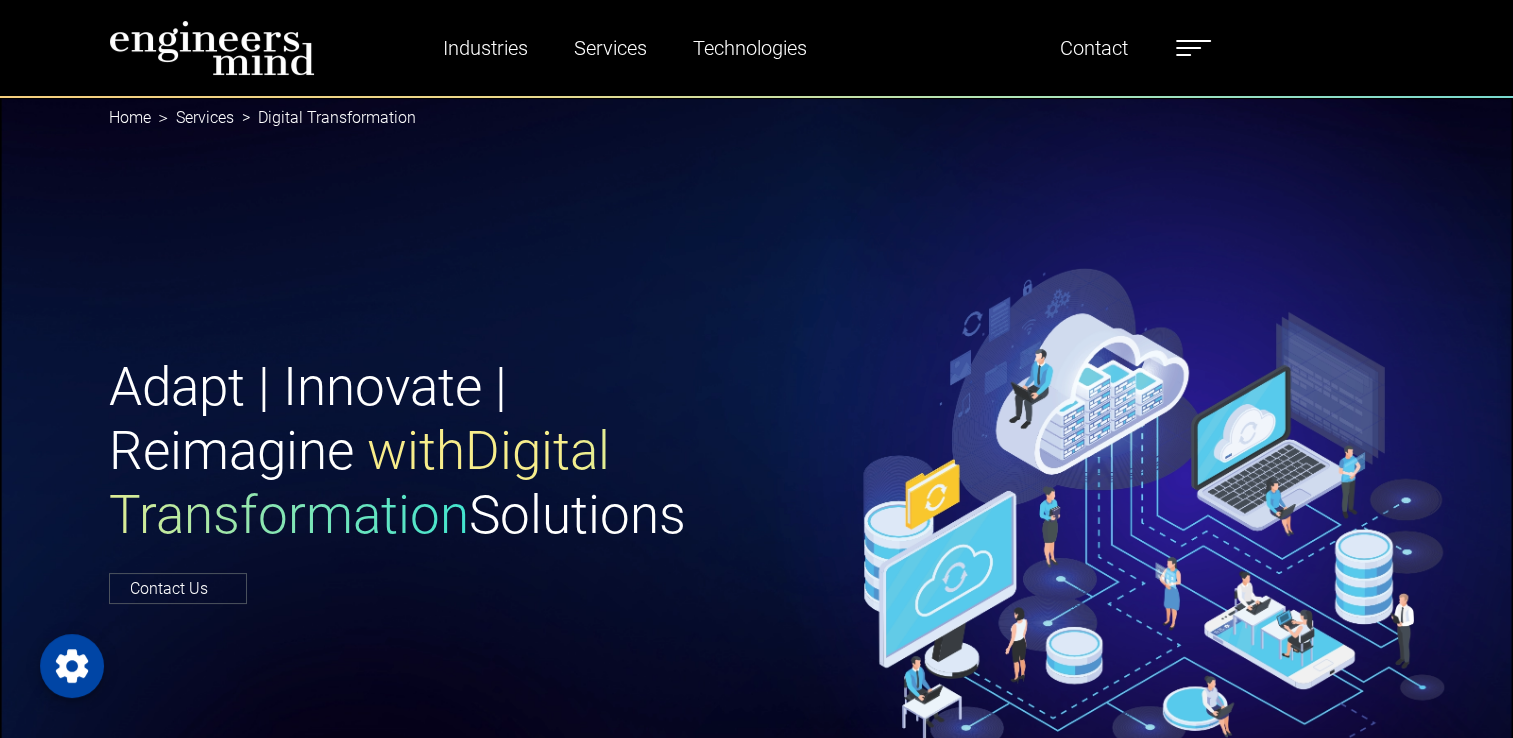 click on "Blogs" at bounding box center [1747, 321] 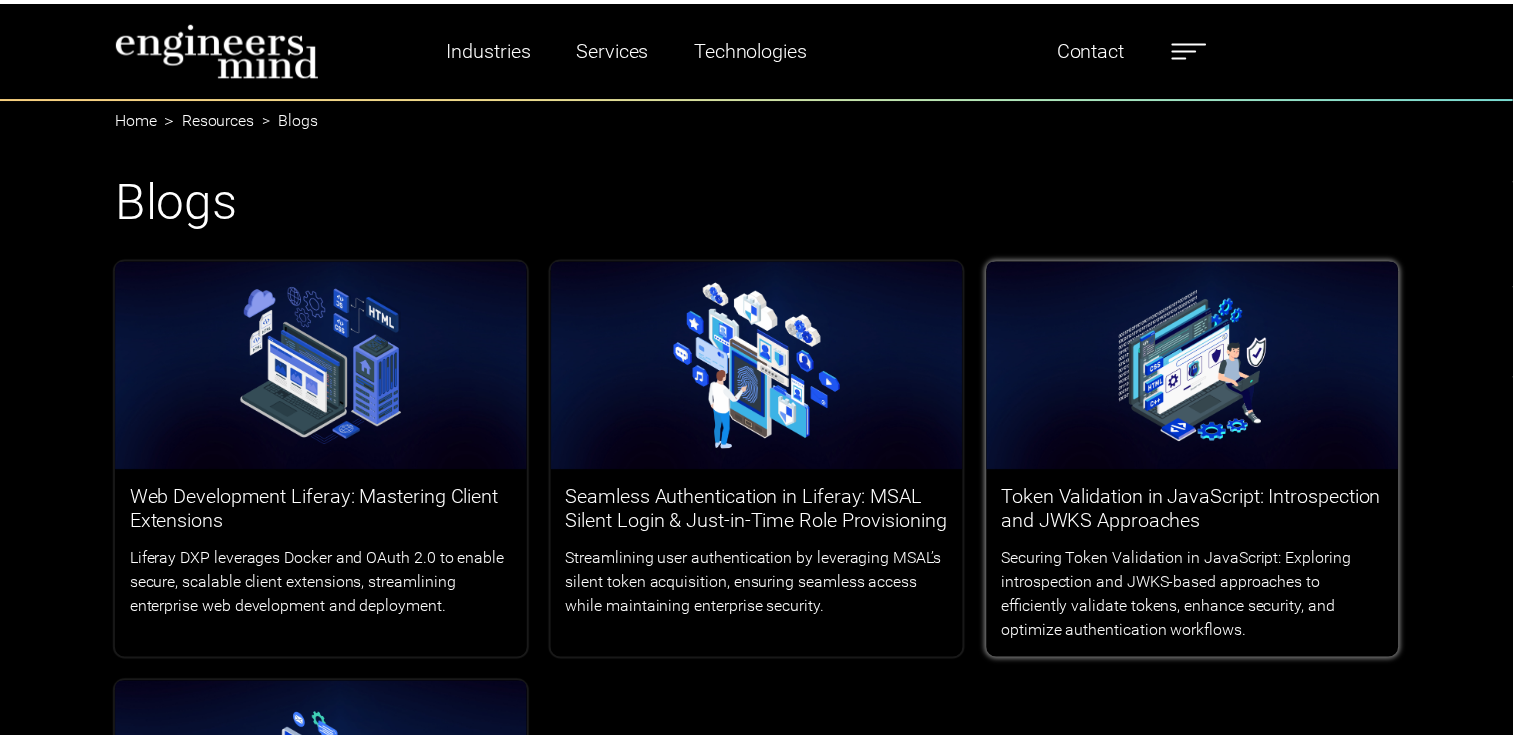 scroll, scrollTop: 0, scrollLeft: 0, axis: both 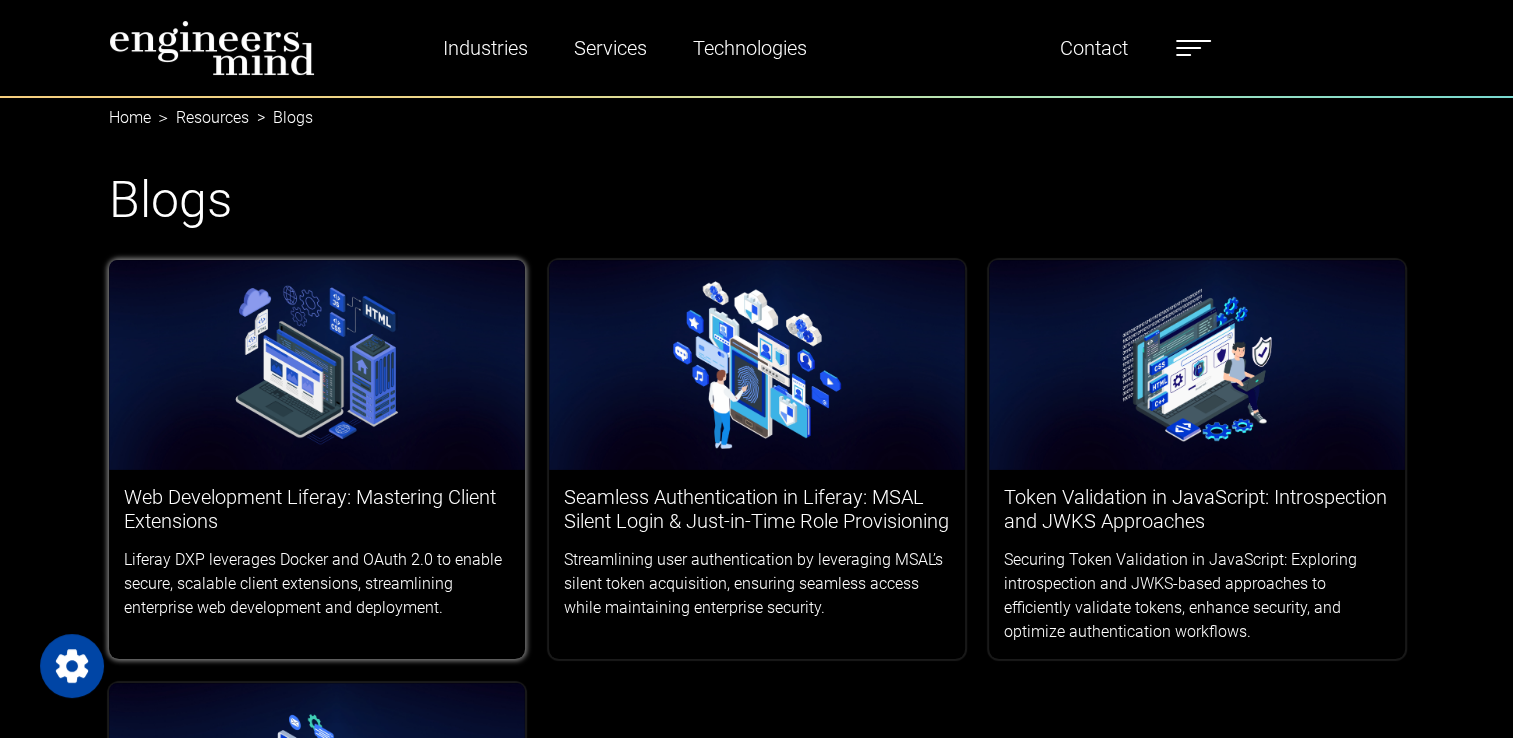 click at bounding box center [317, 365] 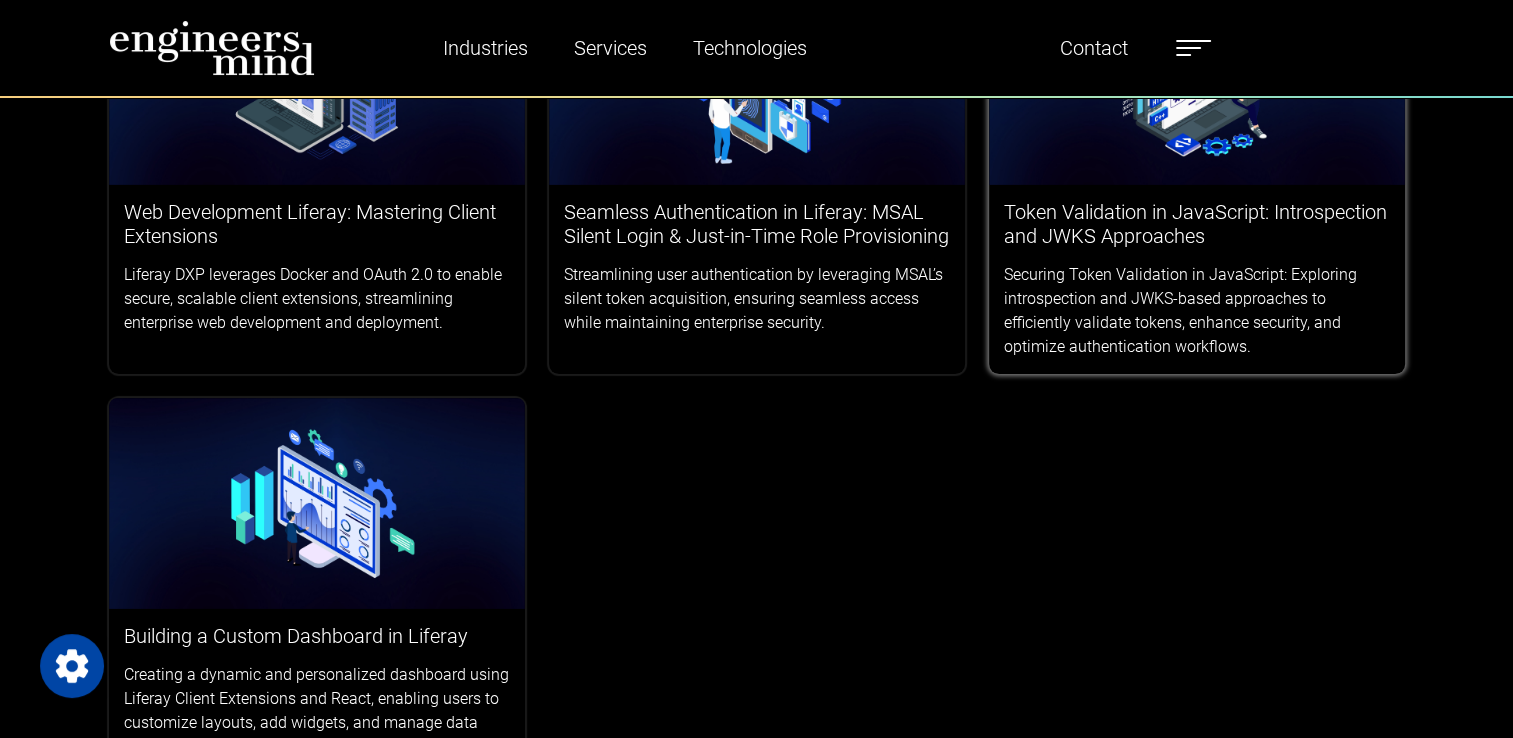 scroll, scrollTop: 300, scrollLeft: 0, axis: vertical 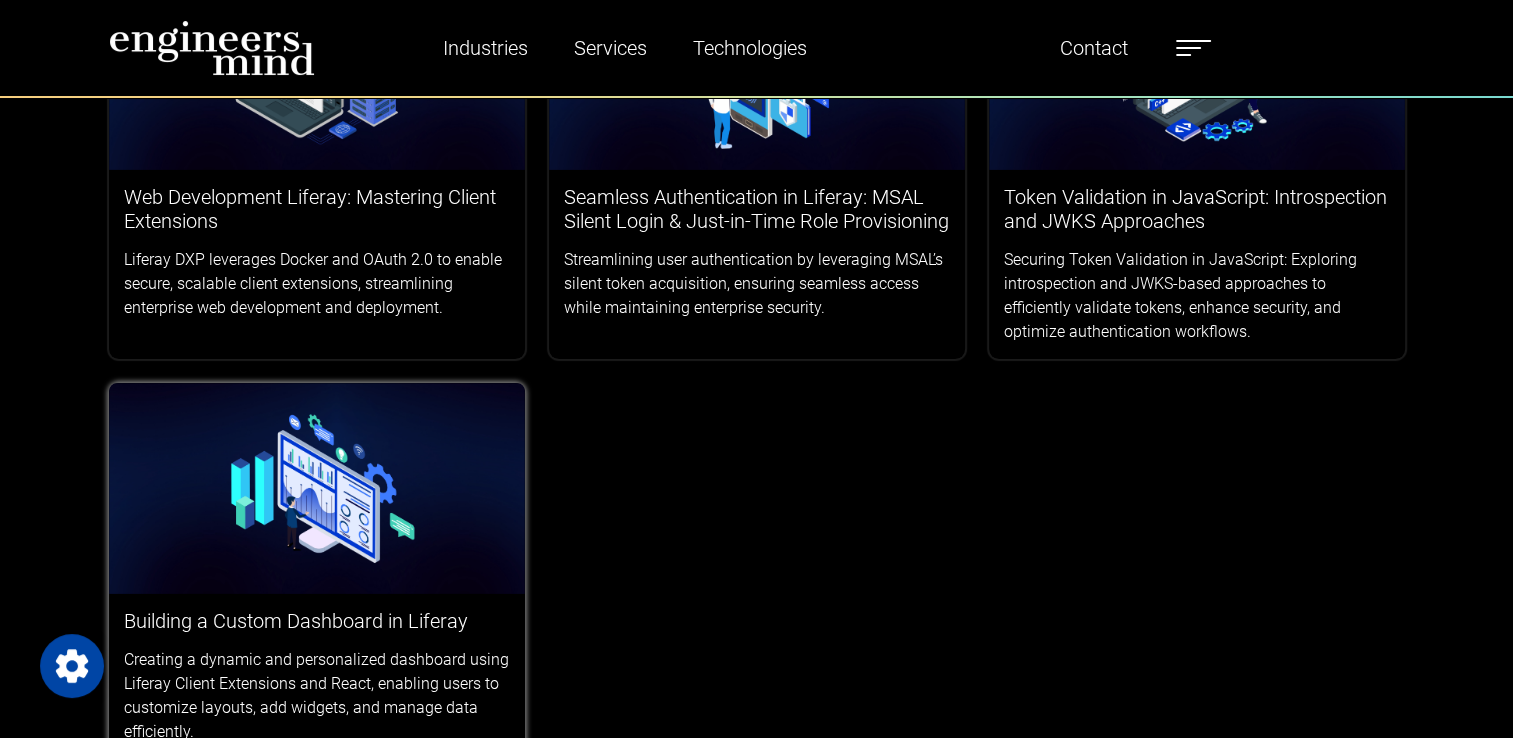 click at bounding box center [317, 488] 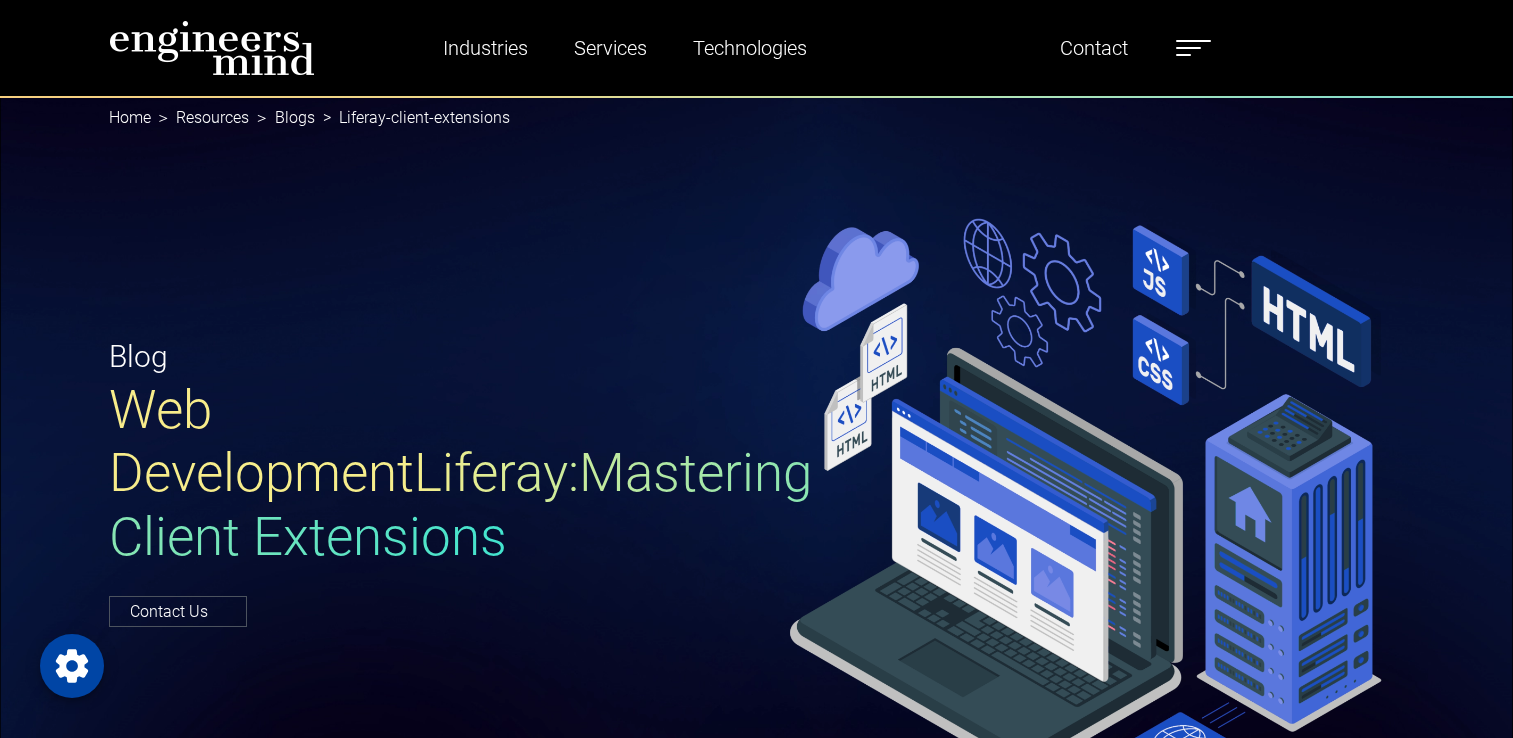 scroll, scrollTop: 0, scrollLeft: 0, axis: both 